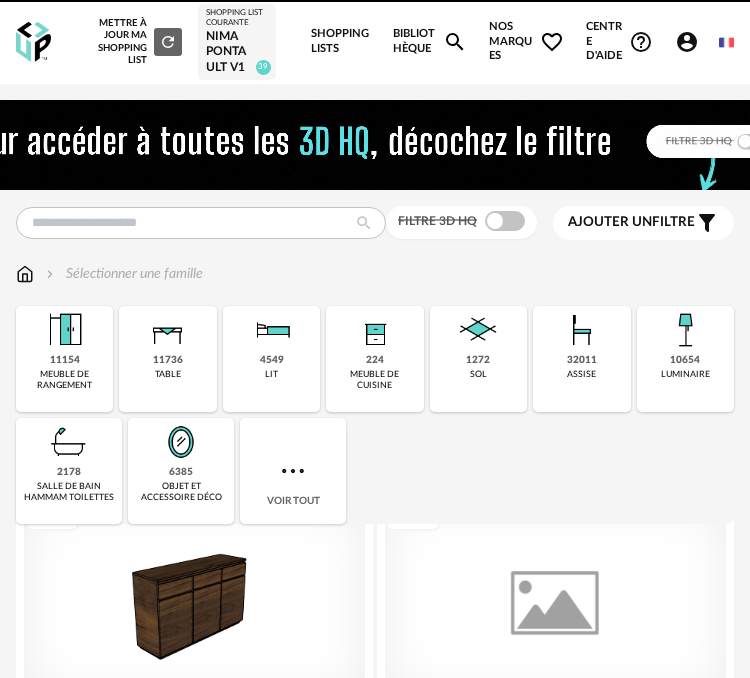 scroll, scrollTop: 0, scrollLeft: 0, axis: both 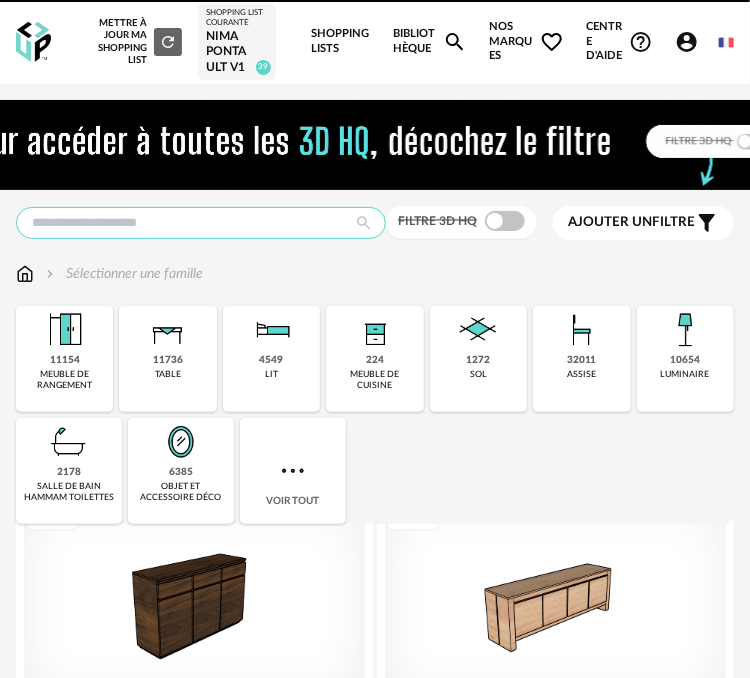 click at bounding box center [201, 223] 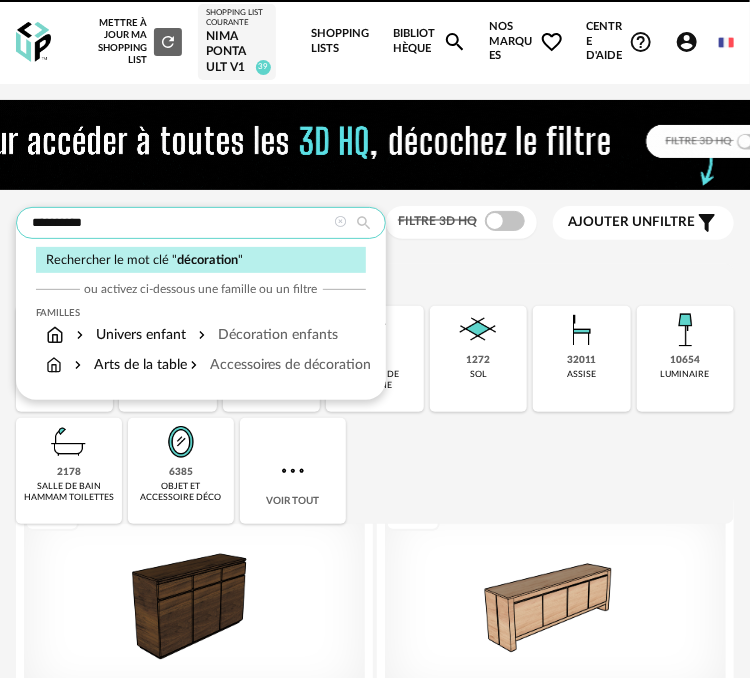 type on "**********" 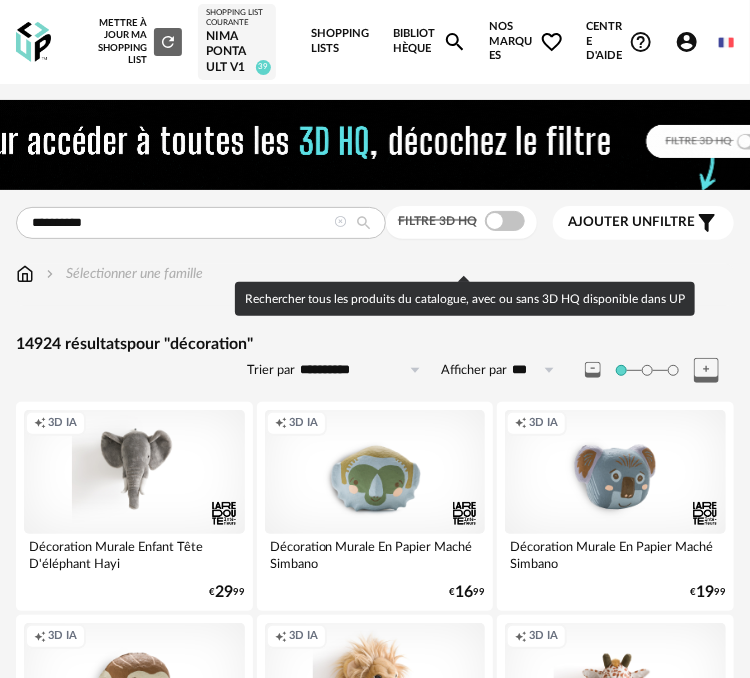 click at bounding box center [505, 221] 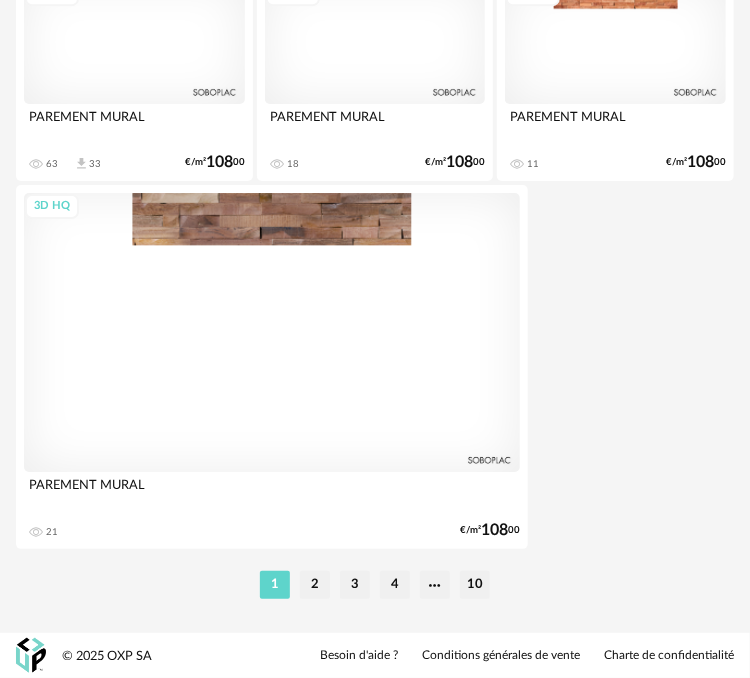 scroll, scrollTop: 7293, scrollLeft: 0, axis: vertical 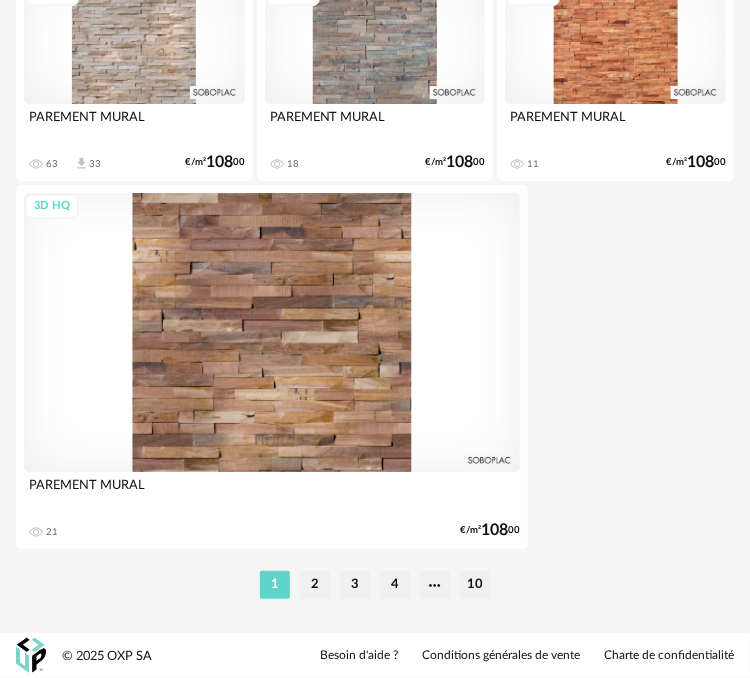 click on "2" at bounding box center [315, 585] 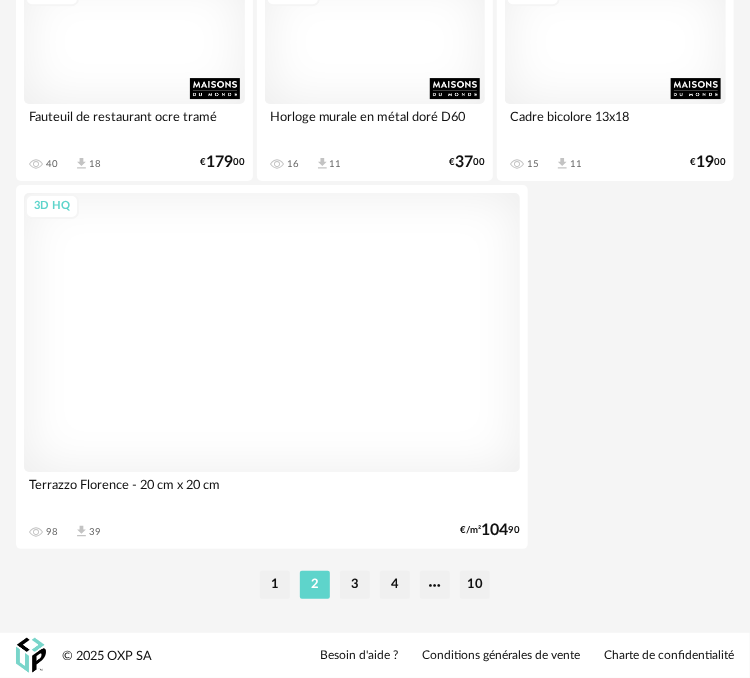 scroll, scrollTop: 7293, scrollLeft: 0, axis: vertical 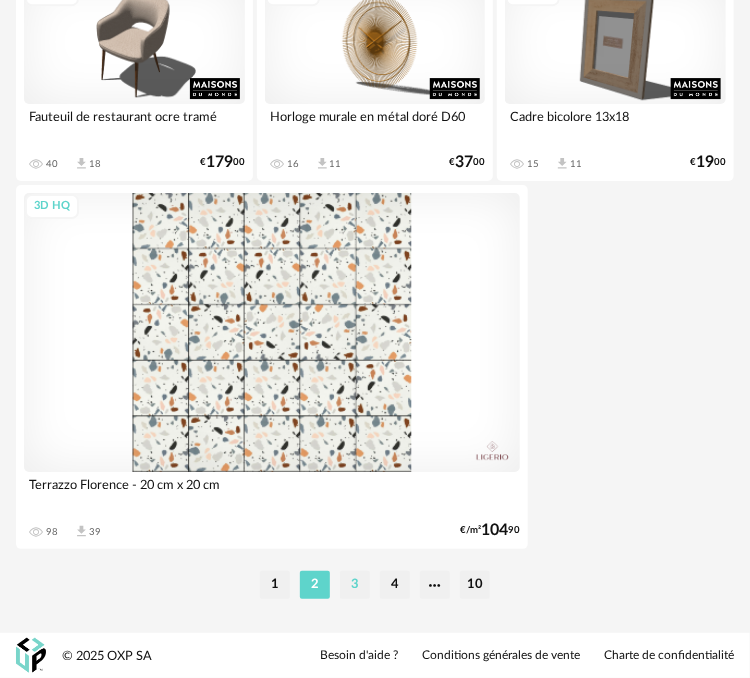 click on "3" at bounding box center [355, 585] 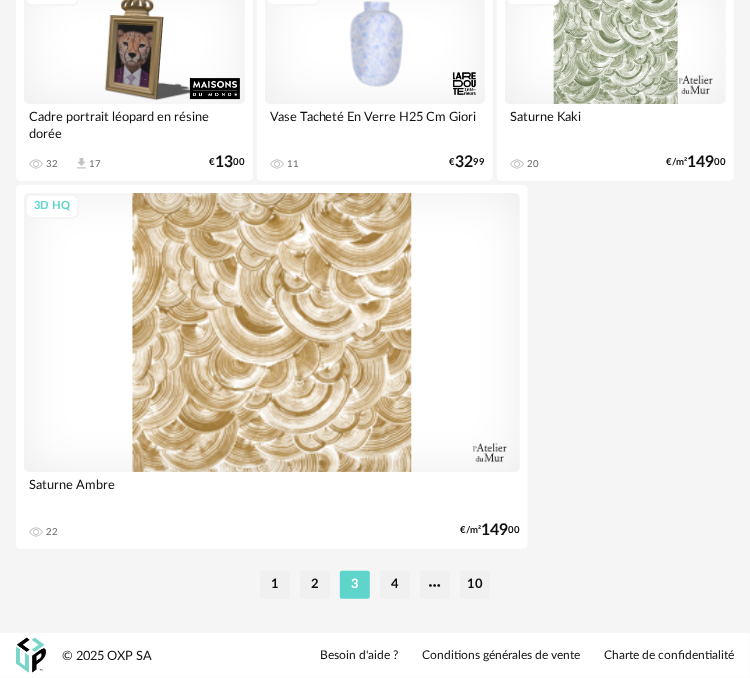 scroll, scrollTop: 7293, scrollLeft: 0, axis: vertical 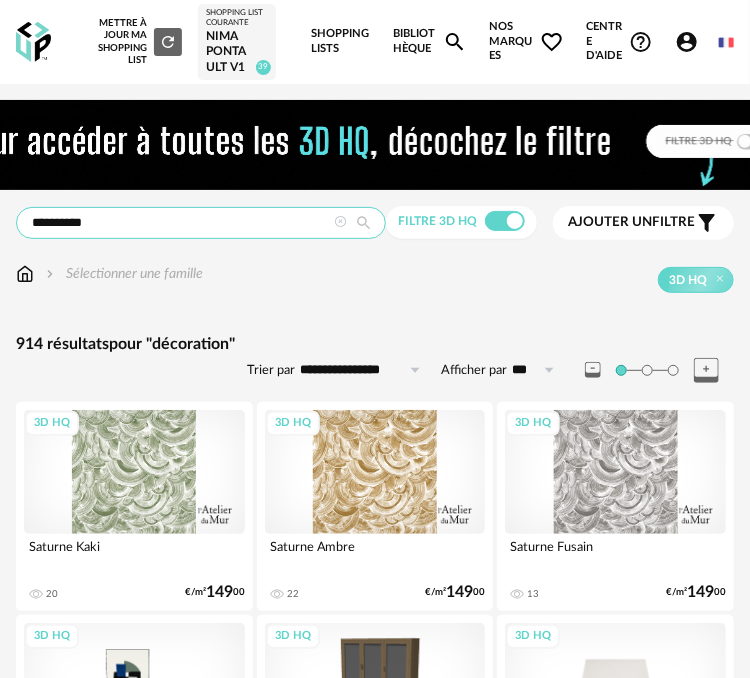 click on "**********" at bounding box center (201, 223) 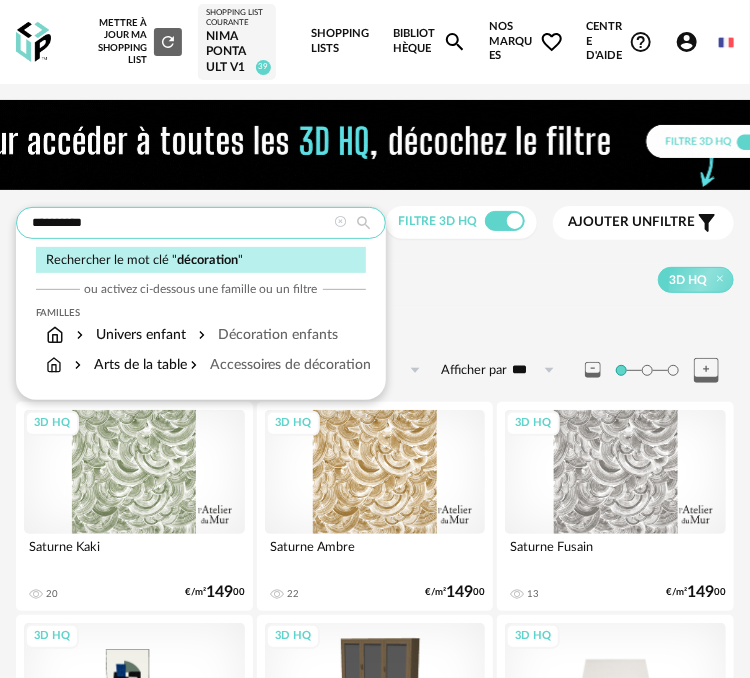 click on "**********" at bounding box center (201, 223) 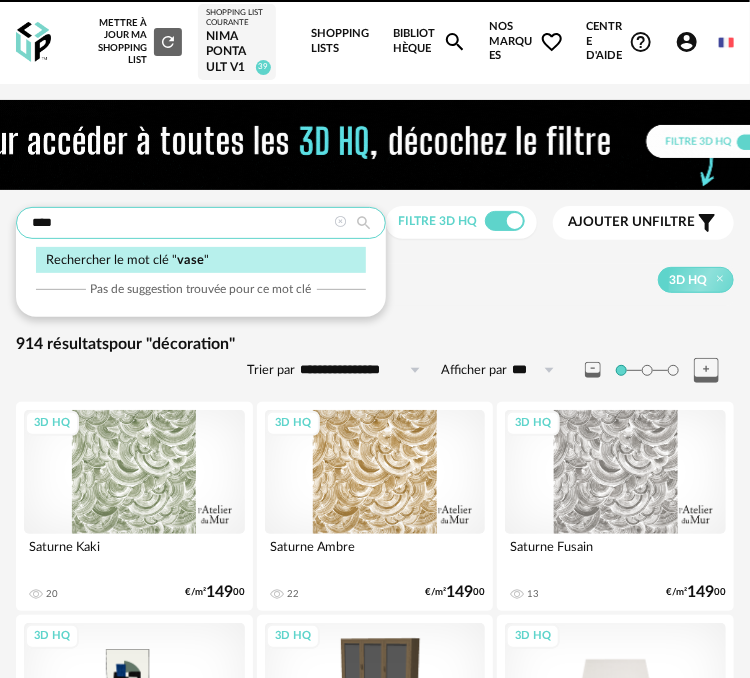 type on "****" 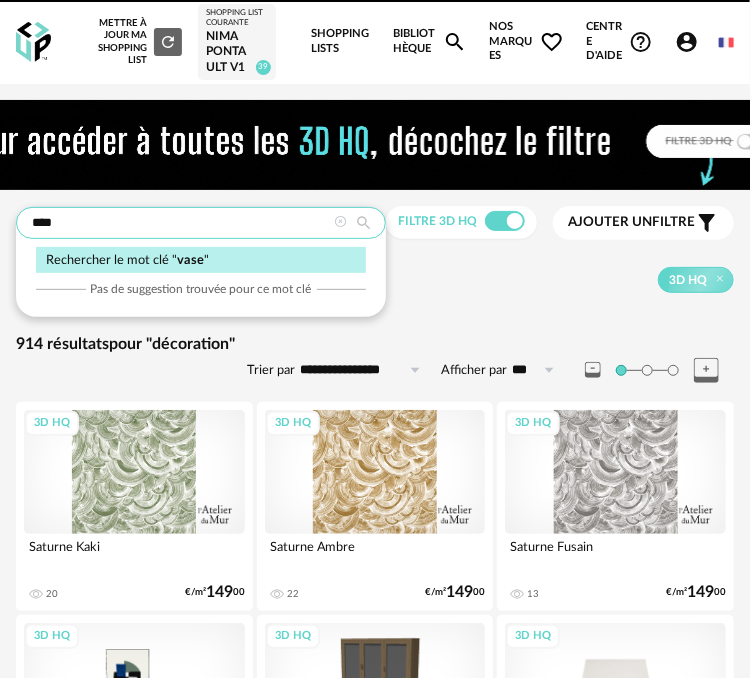 type on "**********" 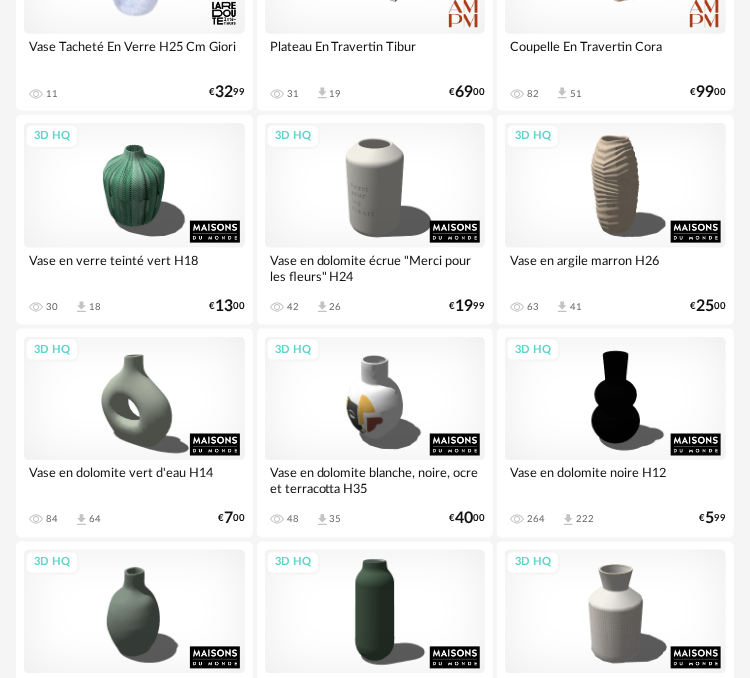 scroll, scrollTop: 666, scrollLeft: 0, axis: vertical 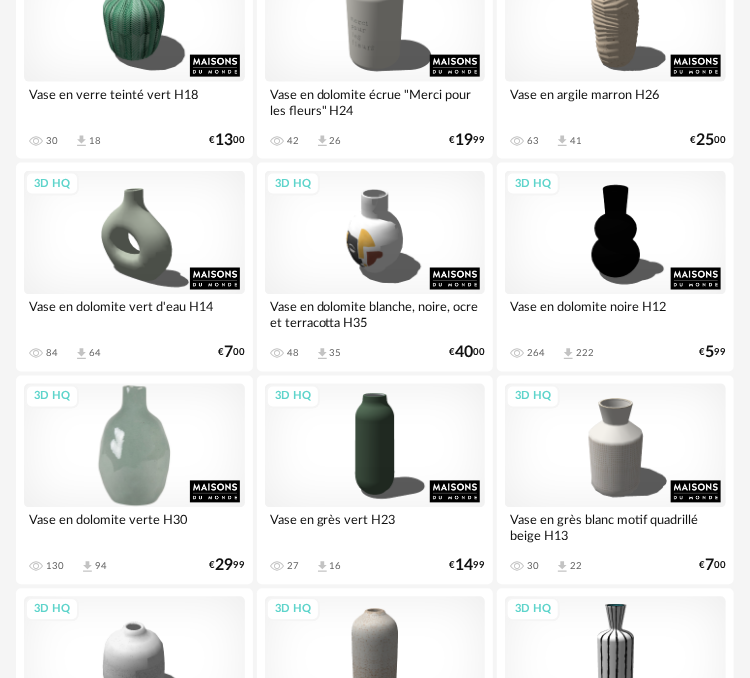 click on "3D HQ" at bounding box center [134, 446] 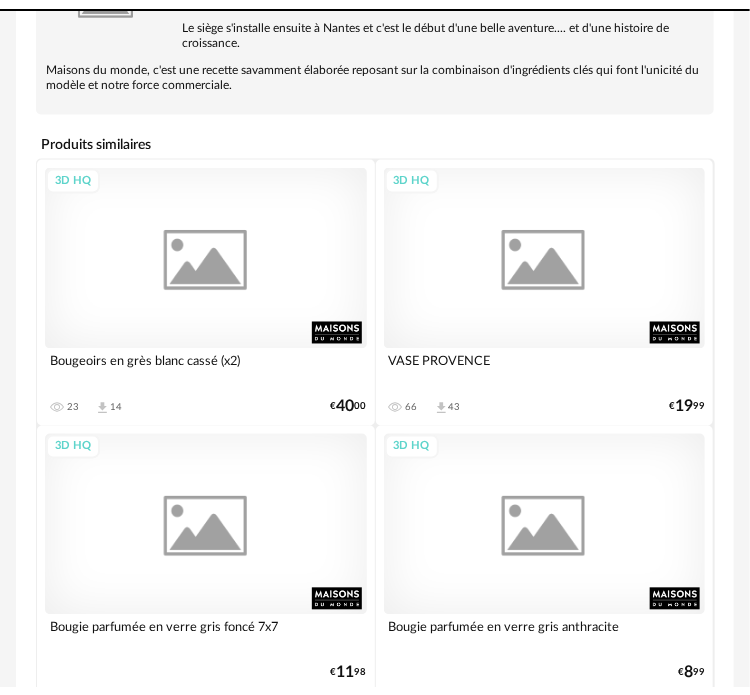 scroll, scrollTop: 0, scrollLeft: 0, axis: both 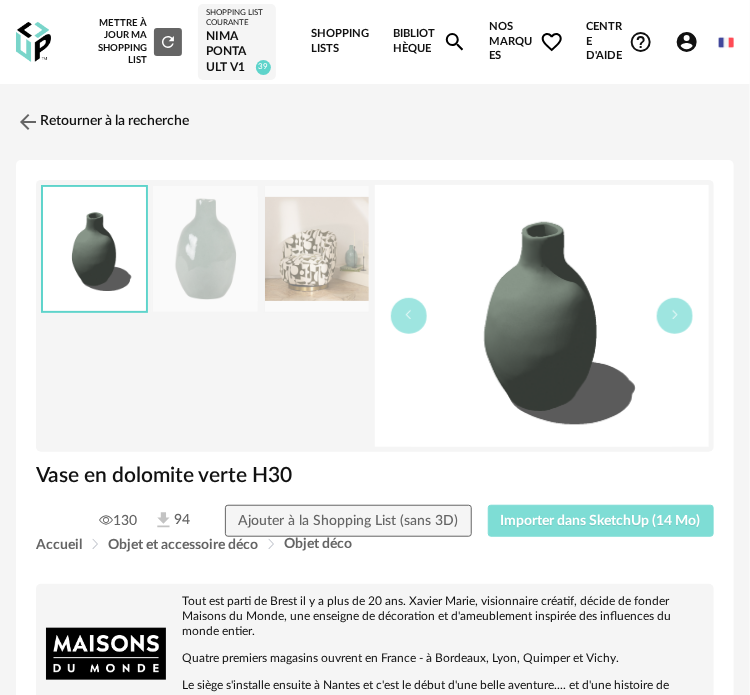 click on "Importer dans SketchUp (14 Mo)" at bounding box center (601, 521) 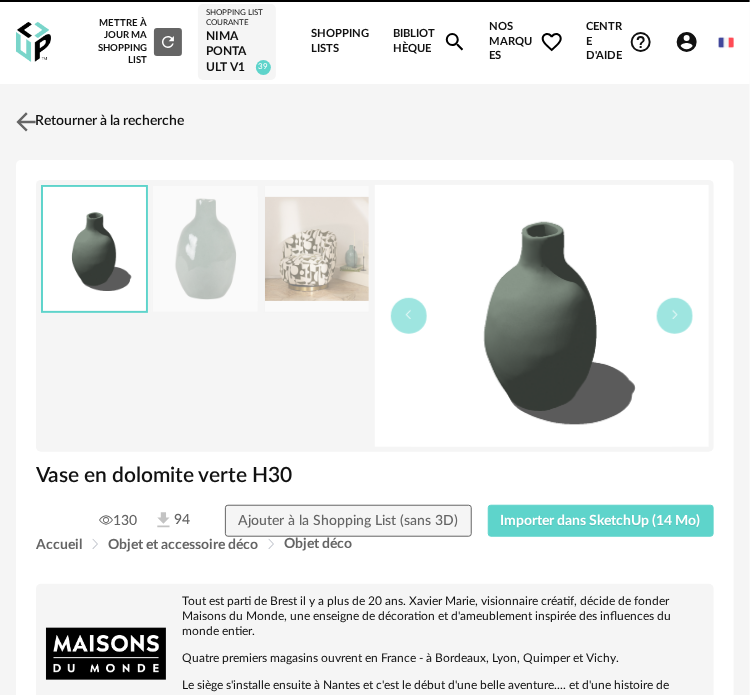click at bounding box center [26, 121] 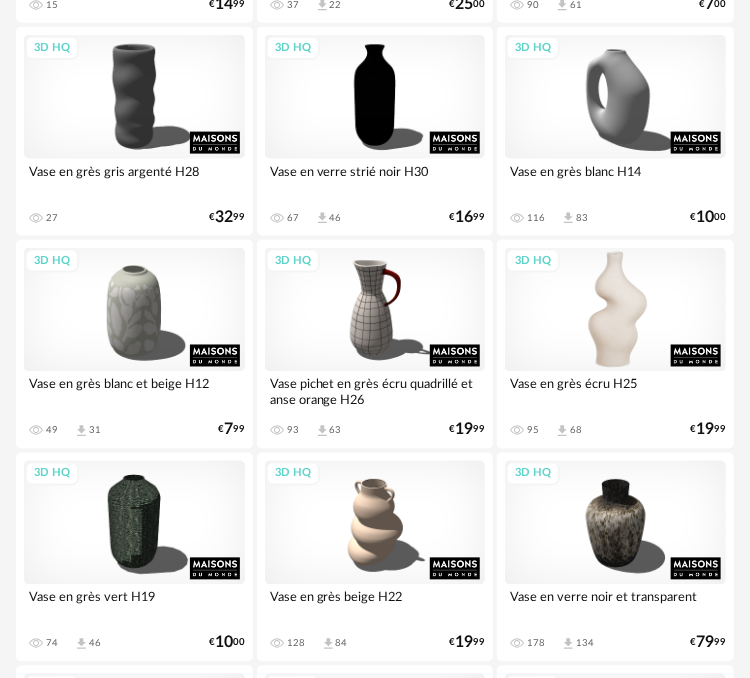 scroll, scrollTop: 2500, scrollLeft: 0, axis: vertical 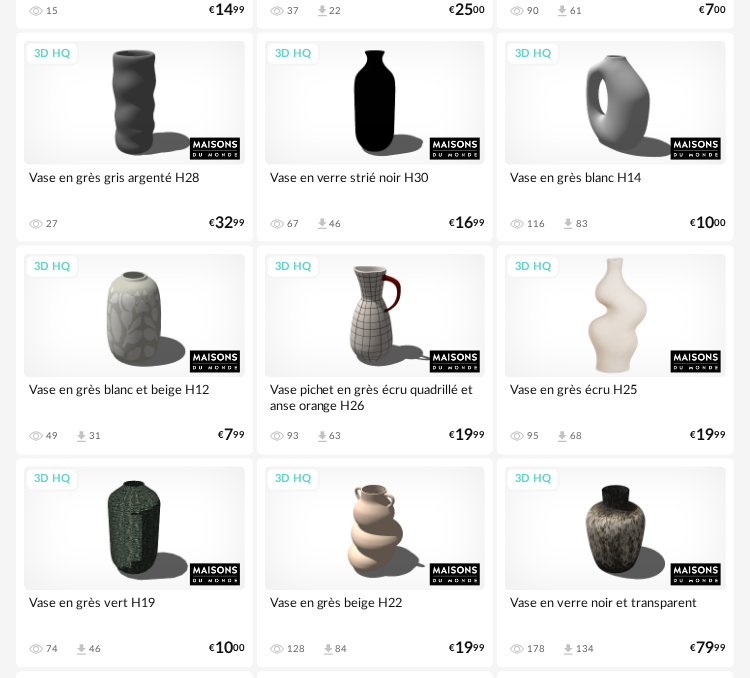 click on "3D HQ" at bounding box center [615, 316] 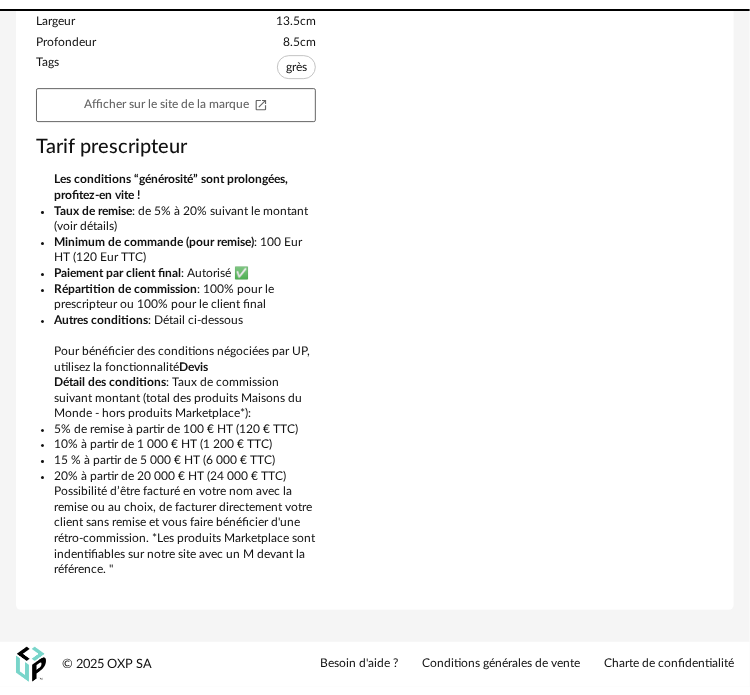 scroll, scrollTop: 0, scrollLeft: 0, axis: both 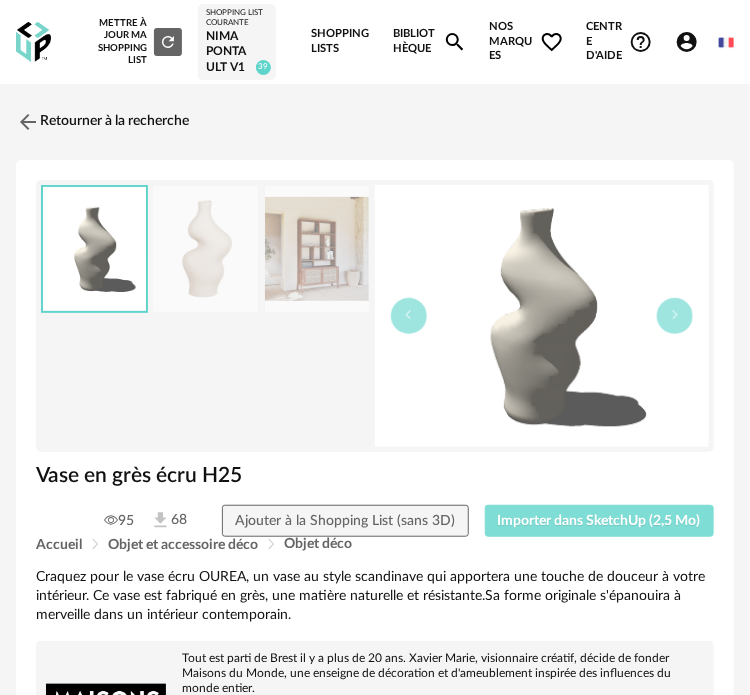 click on "Importer dans SketchUp (2,5 Mo)" at bounding box center (599, 521) 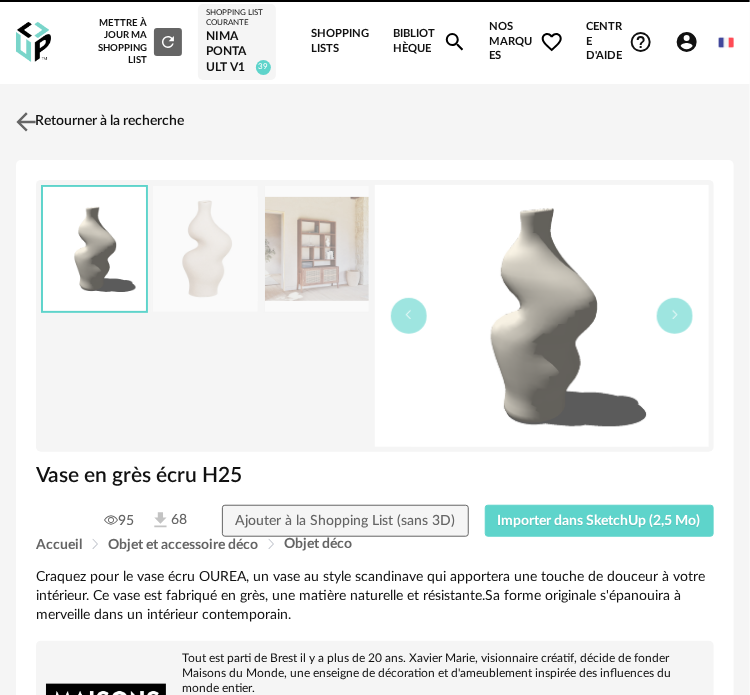 click at bounding box center [26, 121] 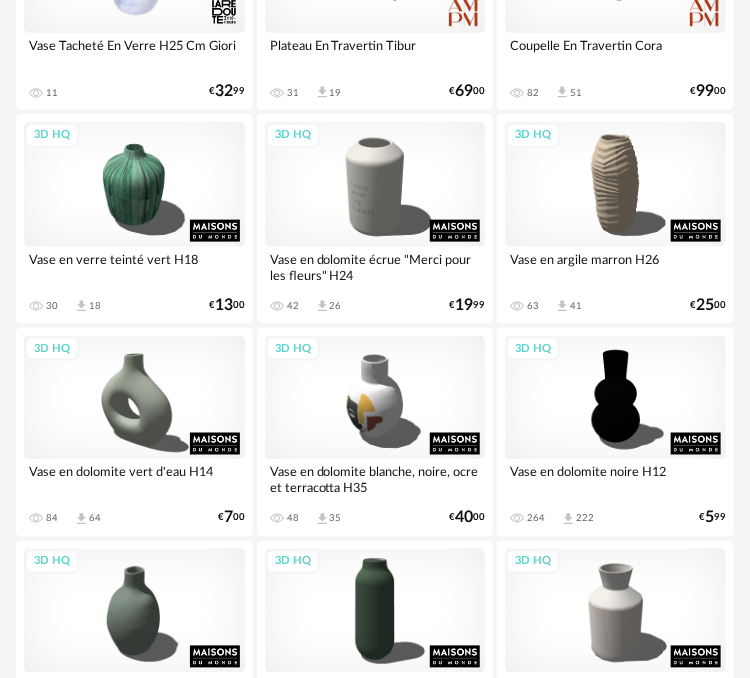 scroll, scrollTop: 0, scrollLeft: 0, axis: both 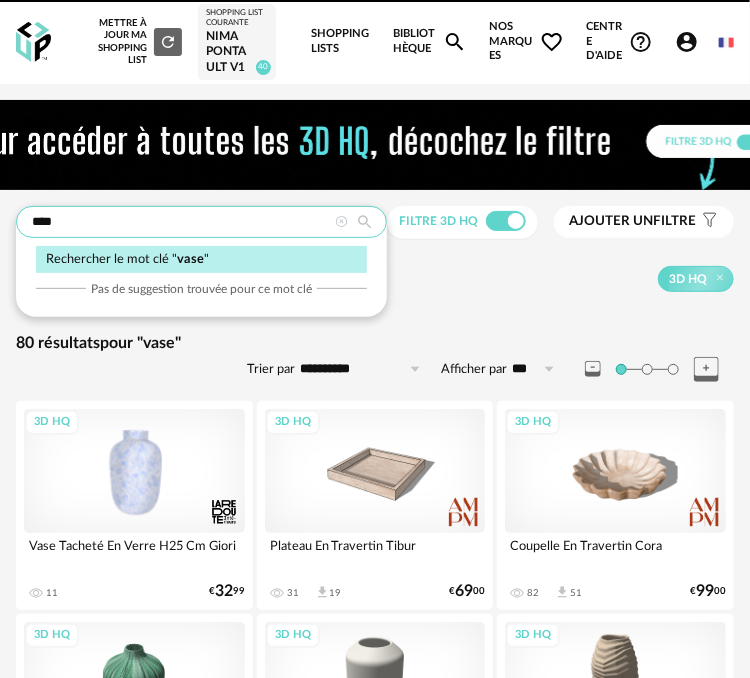 drag, startPoint x: 84, startPoint y: 273, endPoint x: -67, endPoint y: 268, distance: 151.08276 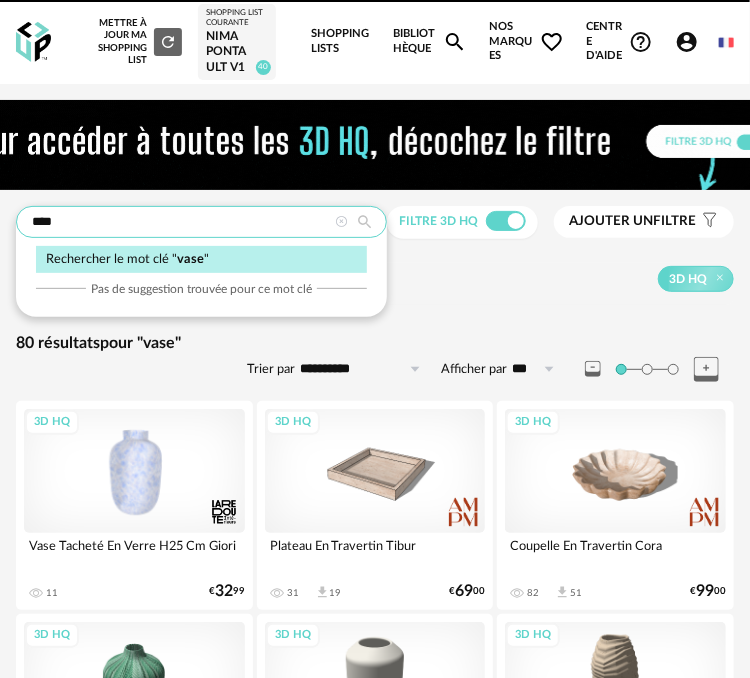 click on "**********" at bounding box center [375, 3150] 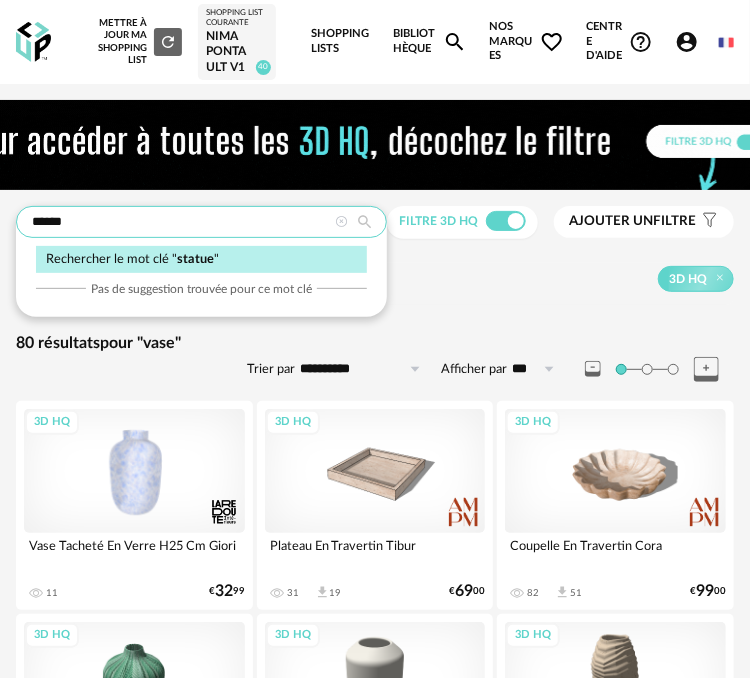 type on "******" 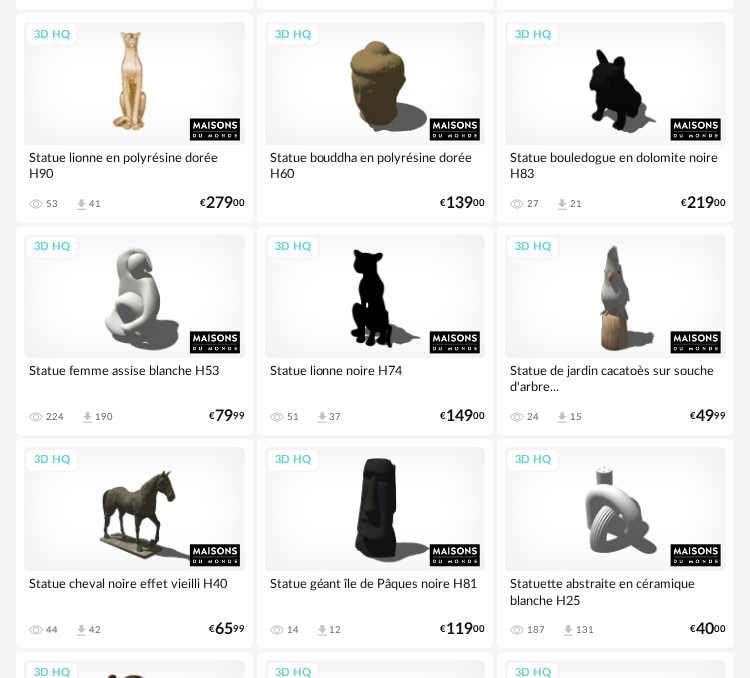 scroll, scrollTop: 833, scrollLeft: 0, axis: vertical 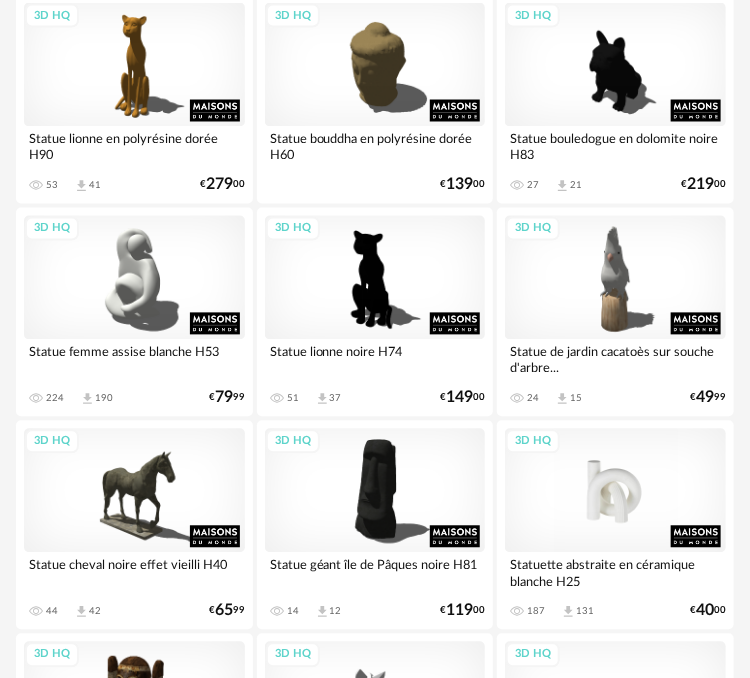 click on "3D HQ" at bounding box center [615, 491] 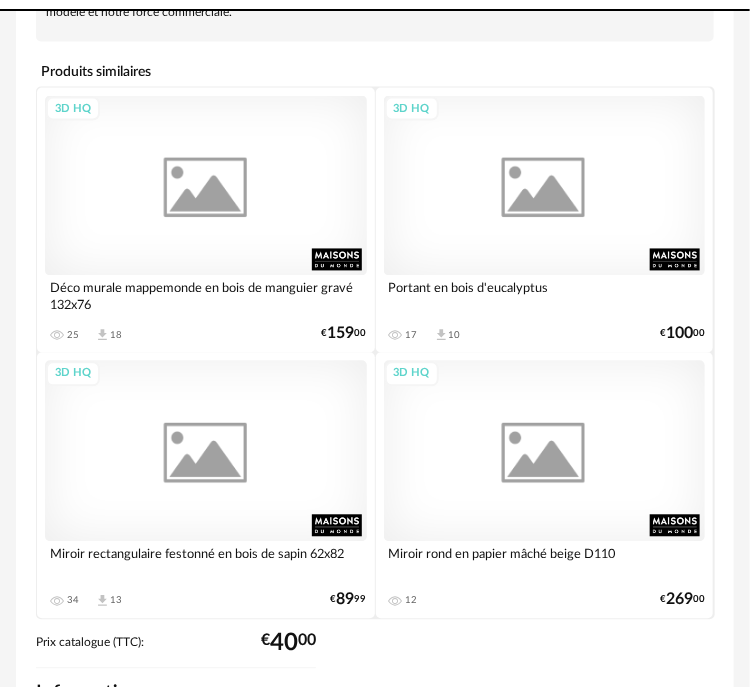 scroll, scrollTop: 0, scrollLeft: 0, axis: both 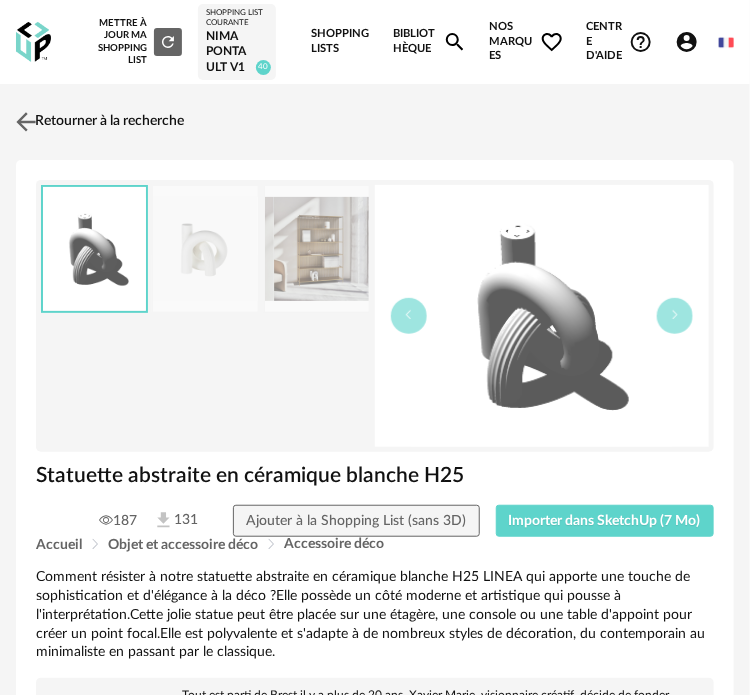 click at bounding box center [26, 121] 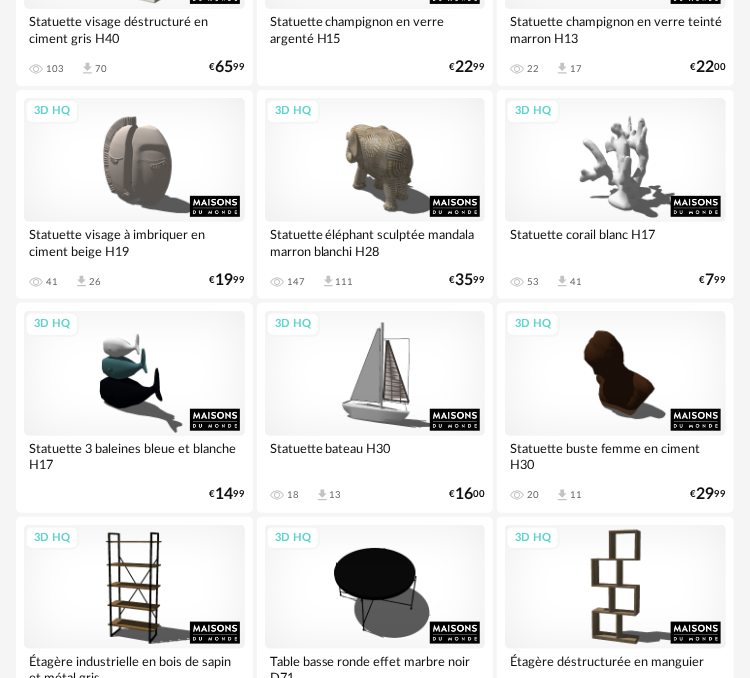 scroll, scrollTop: 2000, scrollLeft: 0, axis: vertical 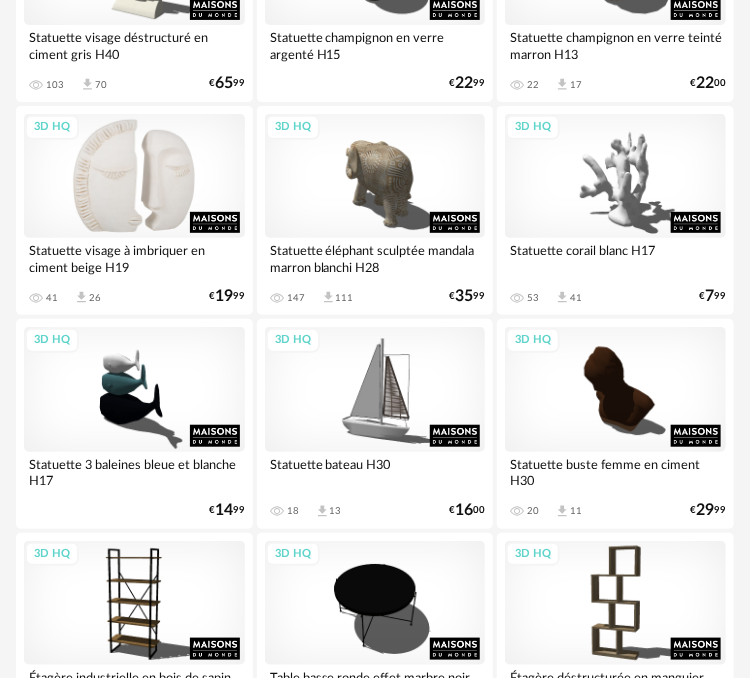 click on "3D HQ" at bounding box center [134, 176] 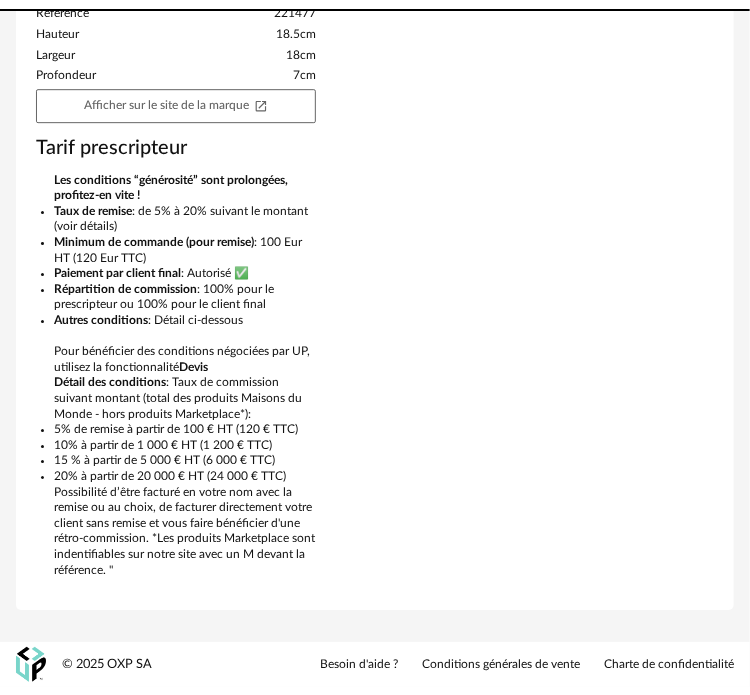 scroll, scrollTop: 0, scrollLeft: 0, axis: both 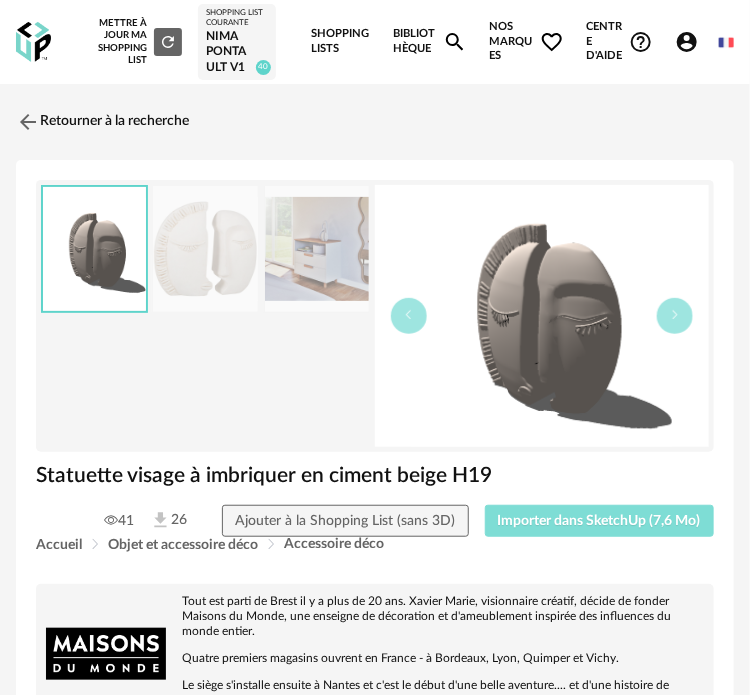 click on "Importer dans SketchUp (7,6 Mo)" at bounding box center [599, 521] 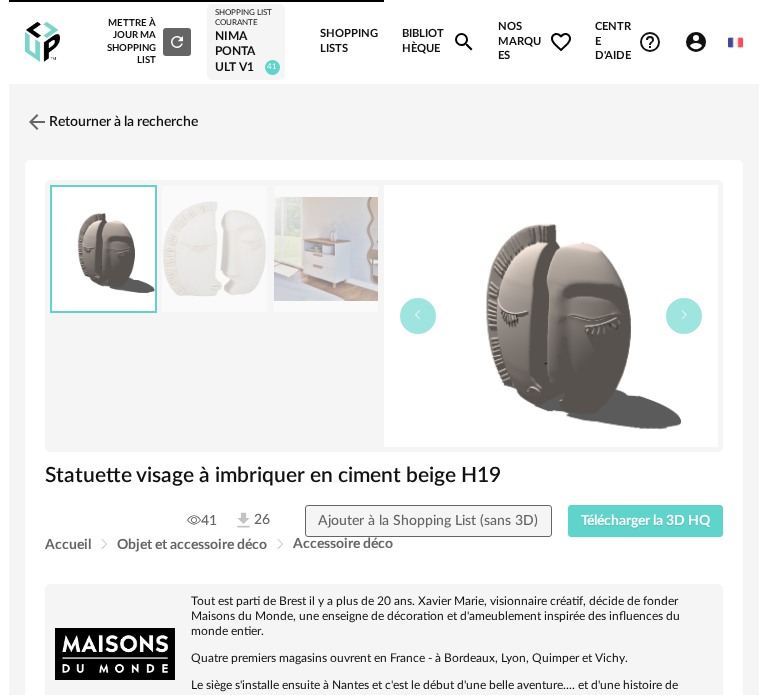 scroll, scrollTop: 0, scrollLeft: 0, axis: both 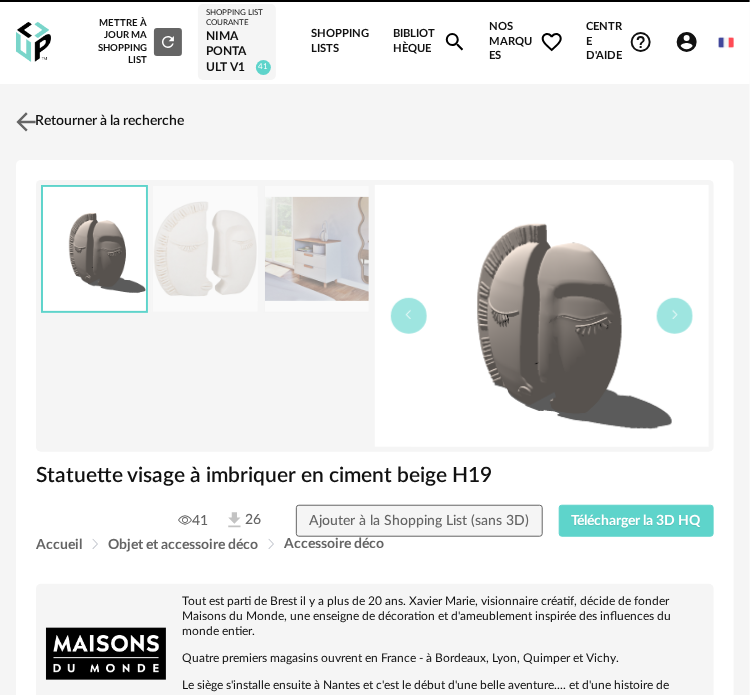 click at bounding box center (26, 121) 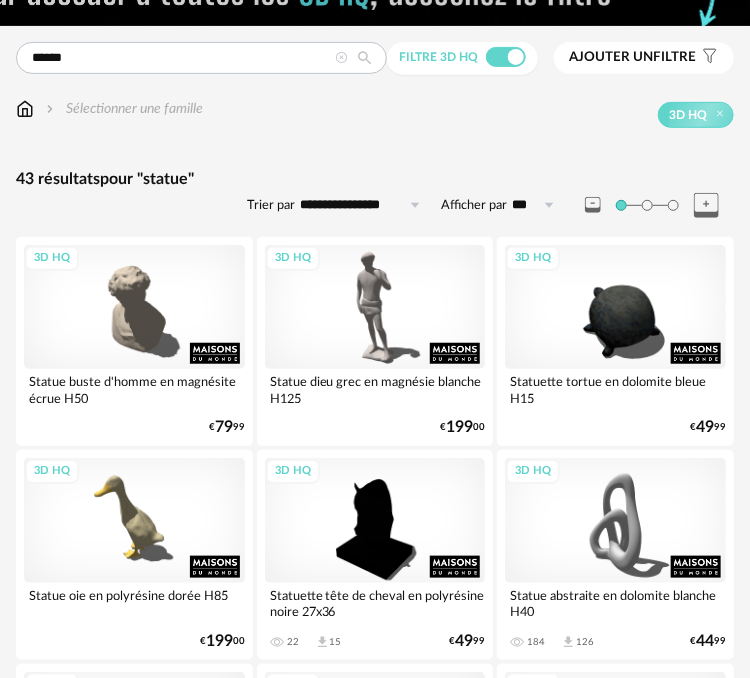 scroll, scrollTop: 0, scrollLeft: 0, axis: both 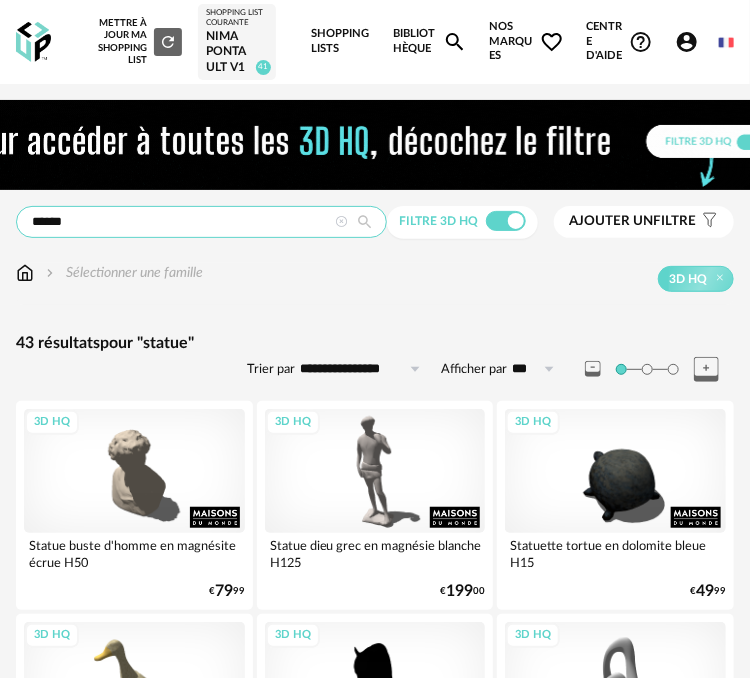 drag, startPoint x: 72, startPoint y: 263, endPoint x: -54, endPoint y: 251, distance: 126.57014 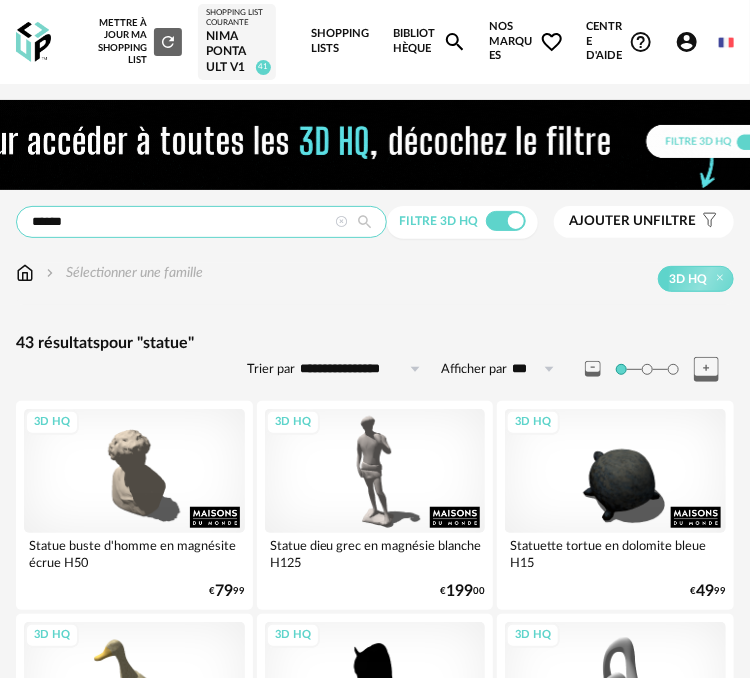 click on "**********" at bounding box center (375, 1915) 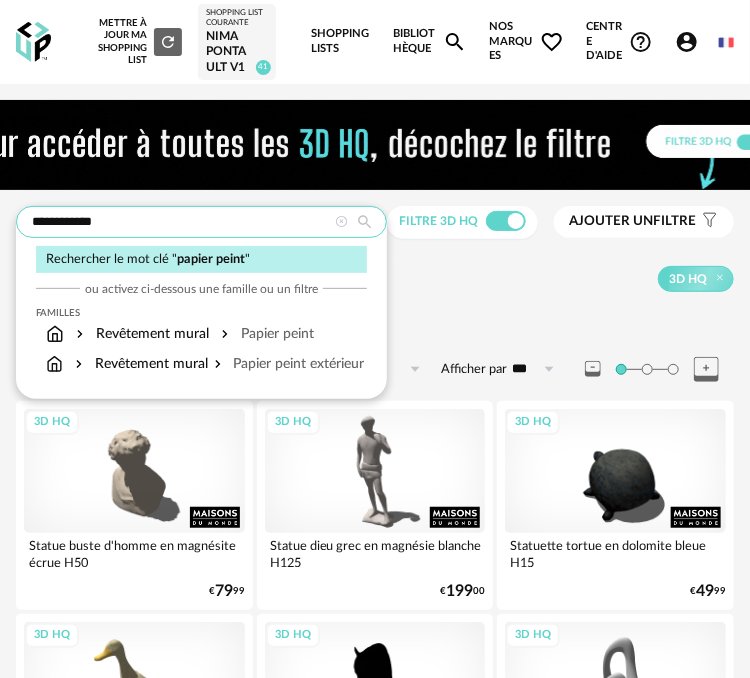type on "**********" 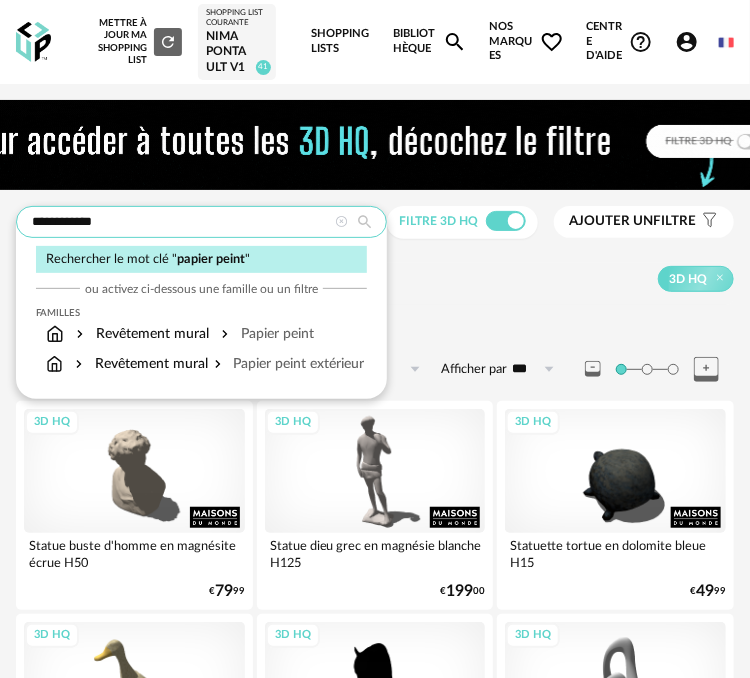 type on "**********" 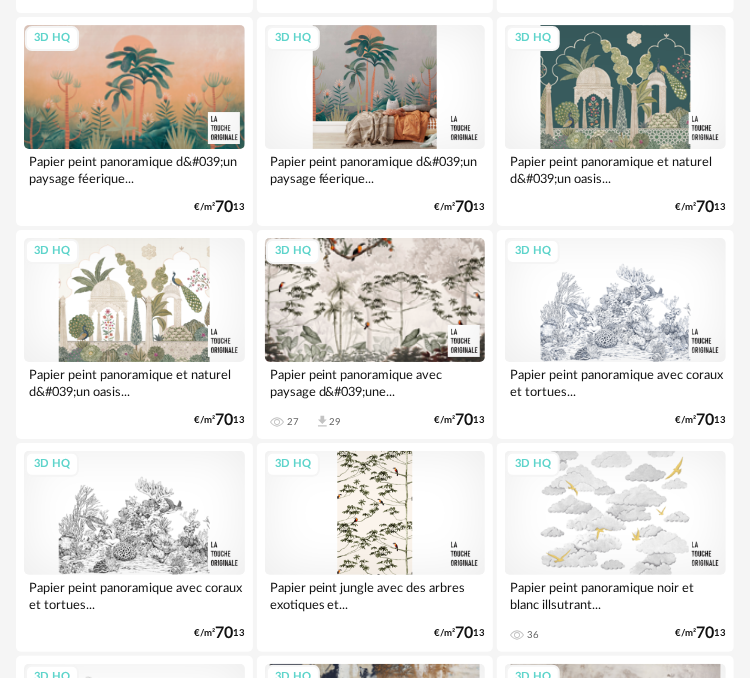 scroll, scrollTop: 1666, scrollLeft: 0, axis: vertical 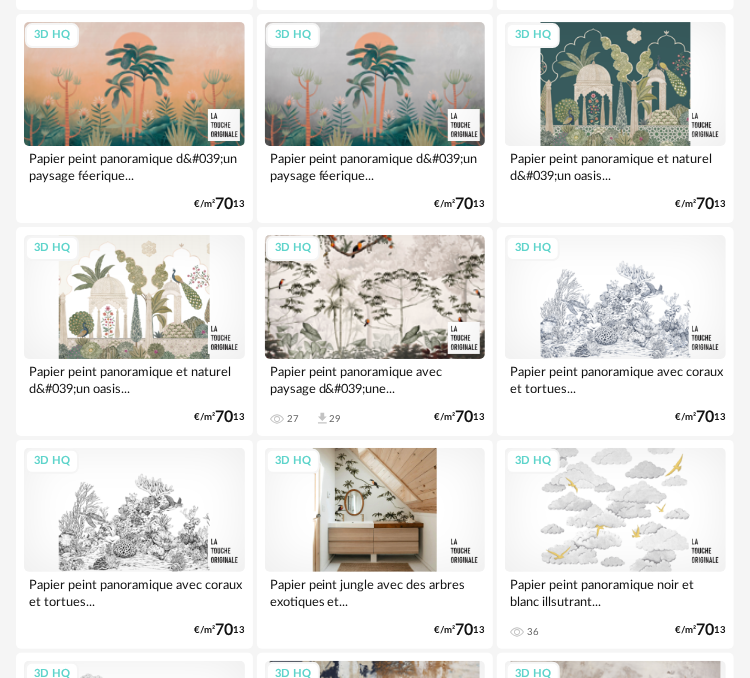 click on "3D HQ" at bounding box center (375, 510) 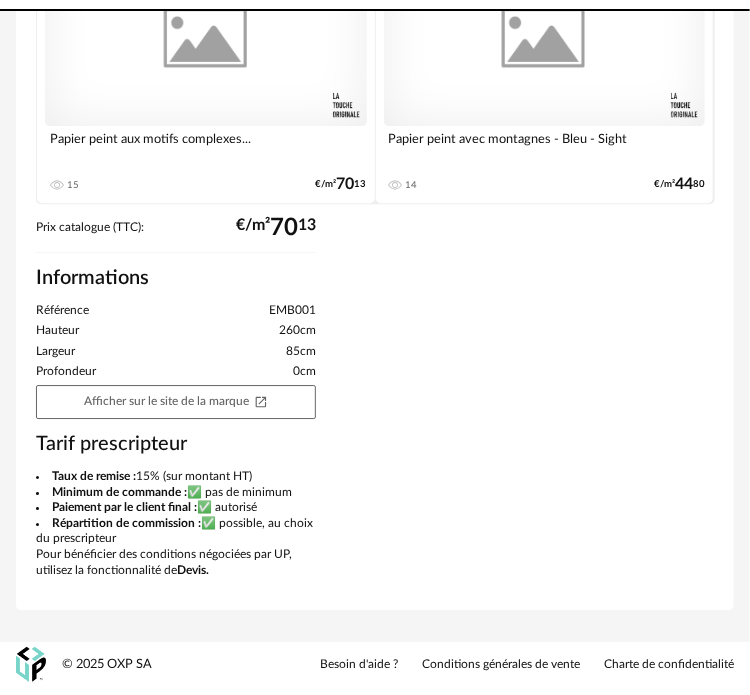 scroll, scrollTop: 0, scrollLeft: 0, axis: both 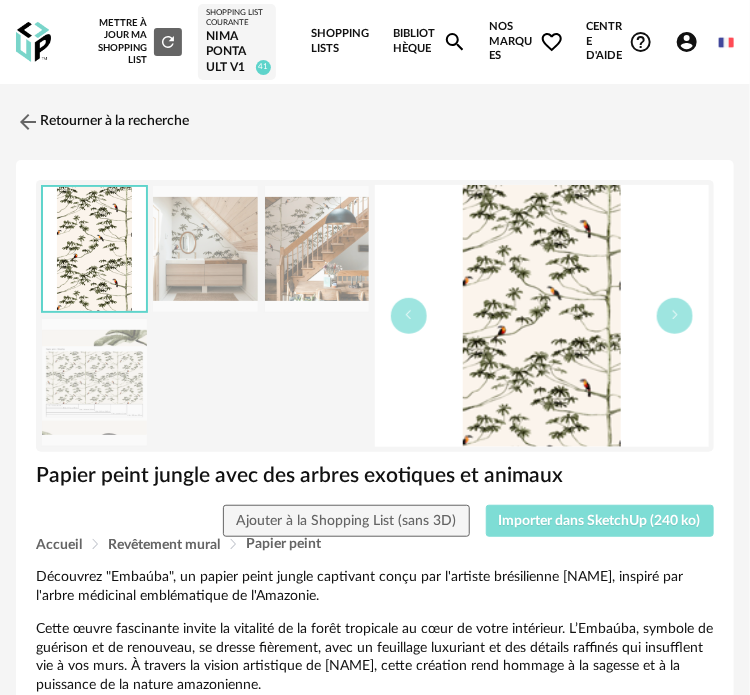 click on "Importer dans SketchUp (240 ko)" at bounding box center (600, 521) 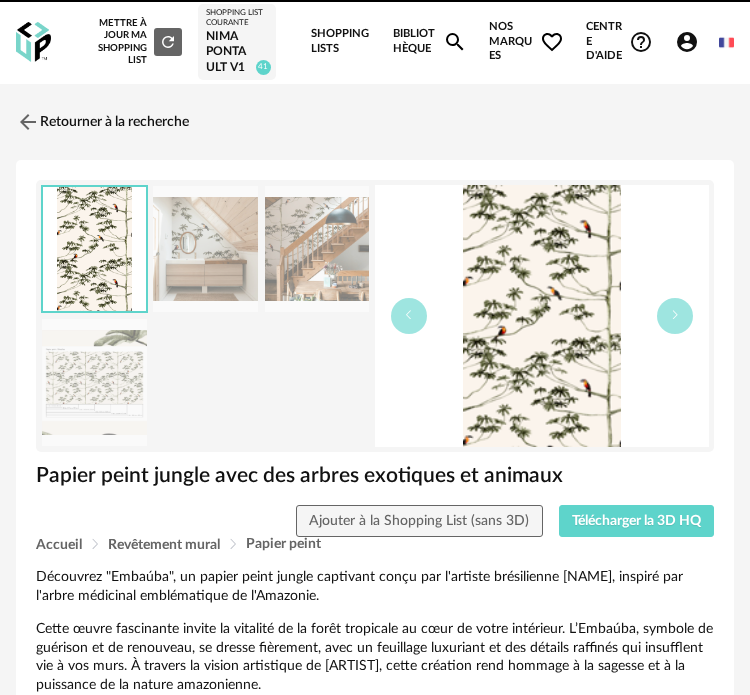 scroll, scrollTop: 0, scrollLeft: 0, axis: both 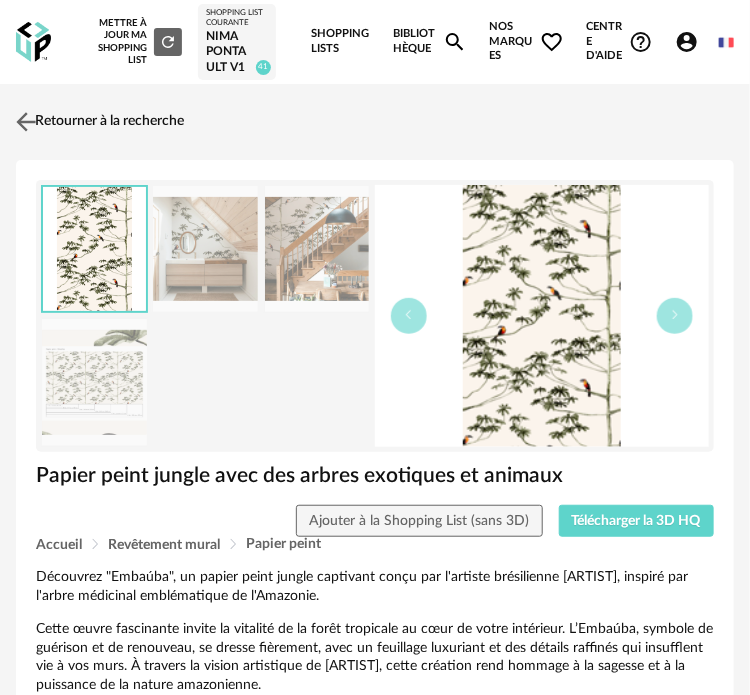 click at bounding box center (26, 121) 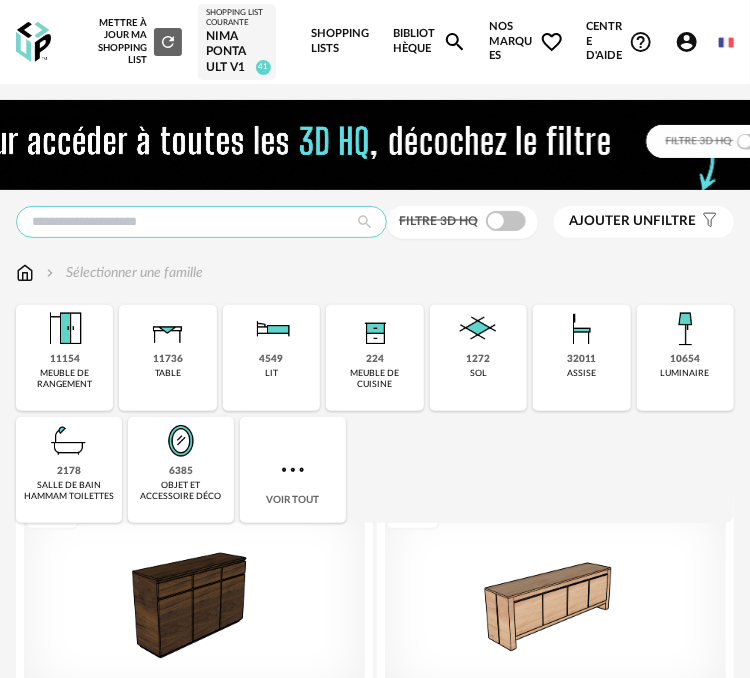 click at bounding box center (201, 222) 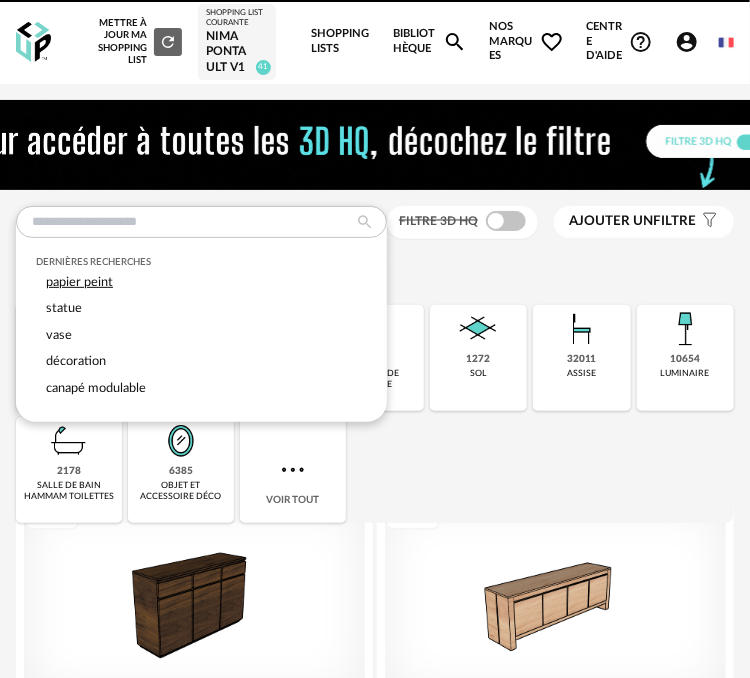 click on "papier peint" at bounding box center (201, 282) 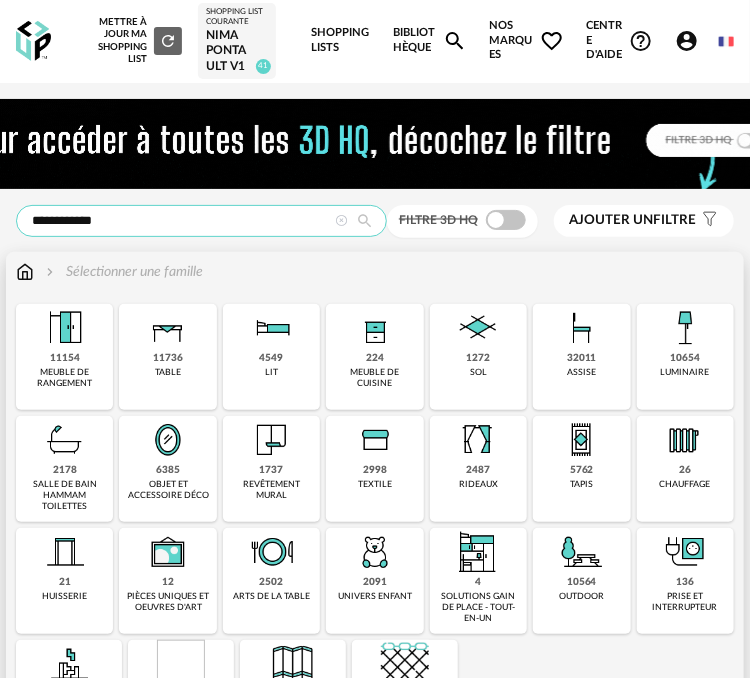 scroll, scrollTop: 0, scrollLeft: 0, axis: both 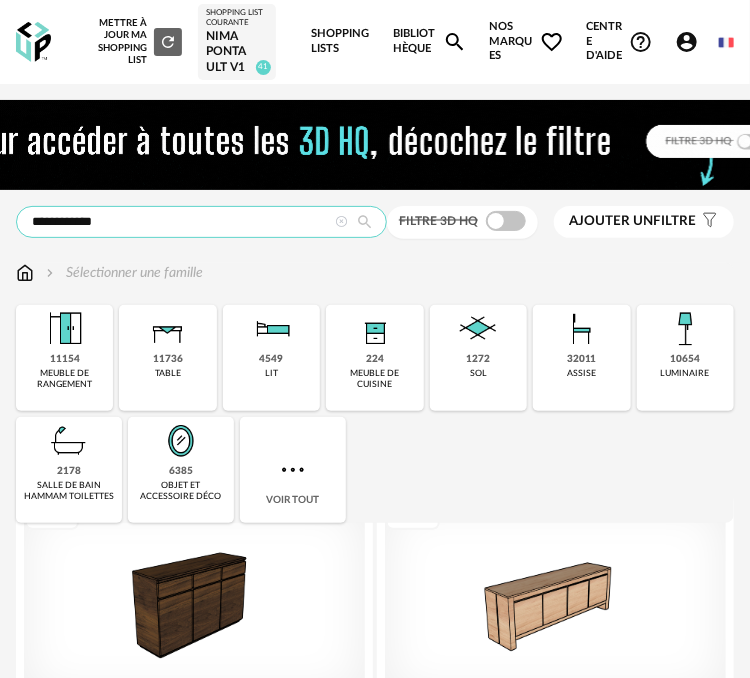 click on "**********" at bounding box center (201, 222) 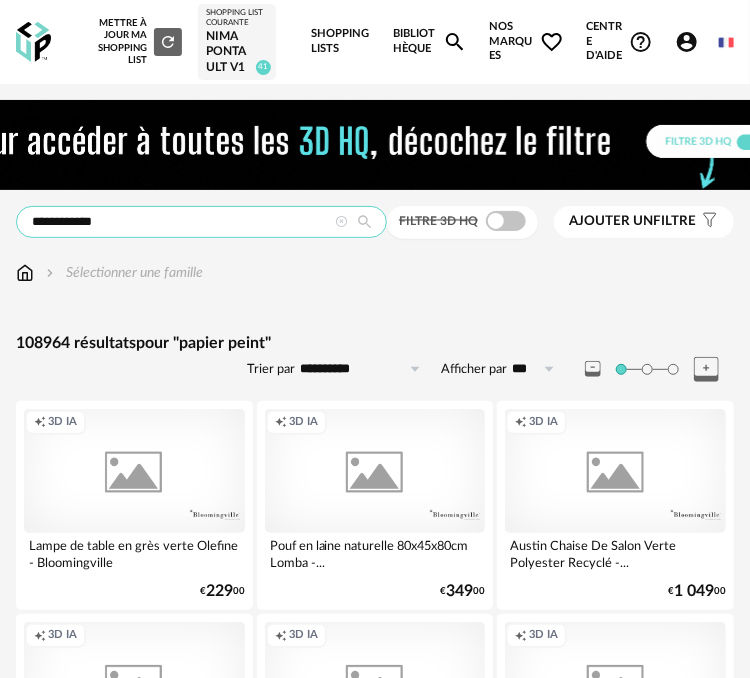 type on "**********" 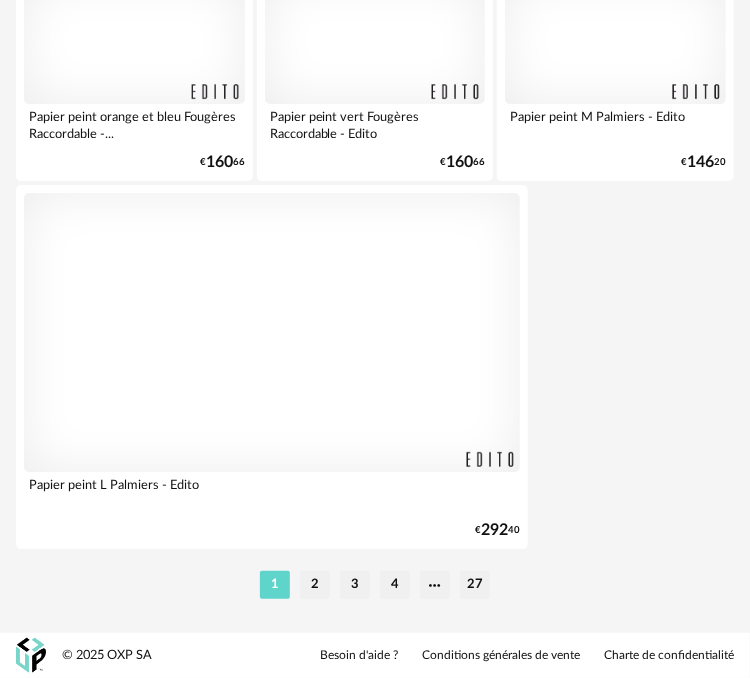 scroll, scrollTop: 7292, scrollLeft: 0, axis: vertical 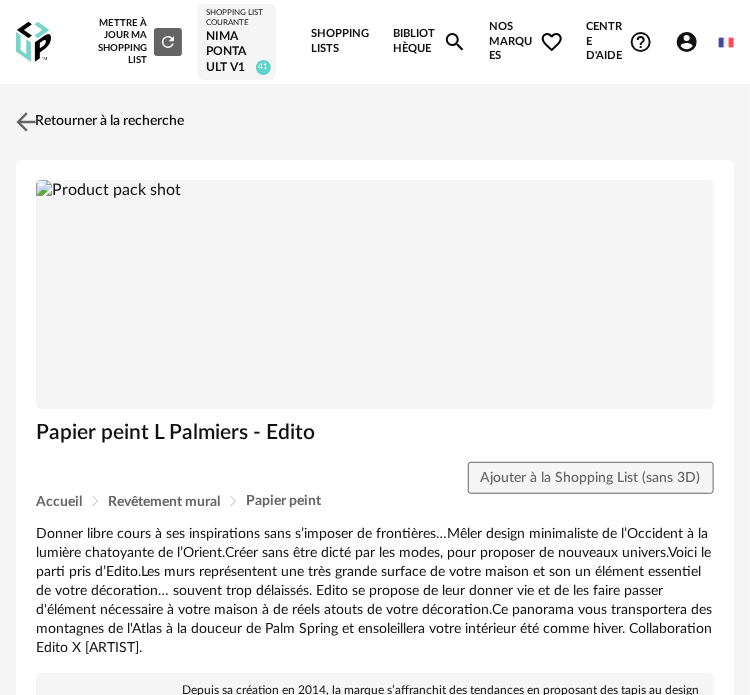 click at bounding box center (26, 121) 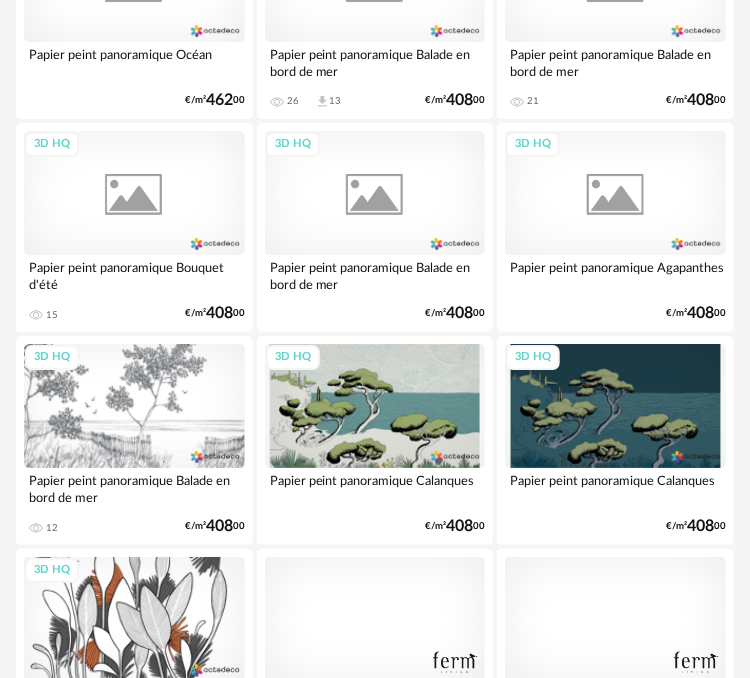 scroll, scrollTop: 3459, scrollLeft: 0, axis: vertical 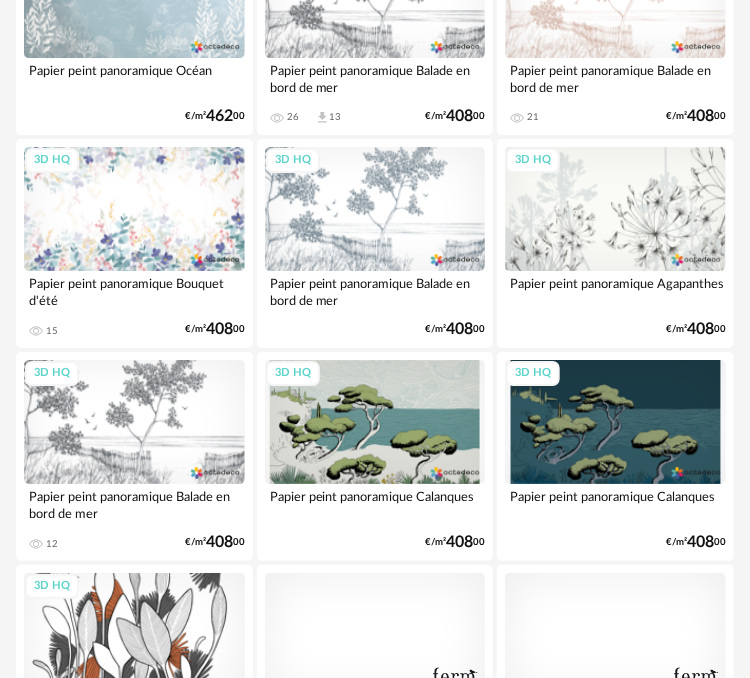 click on "3D HQ" at bounding box center [134, 422] 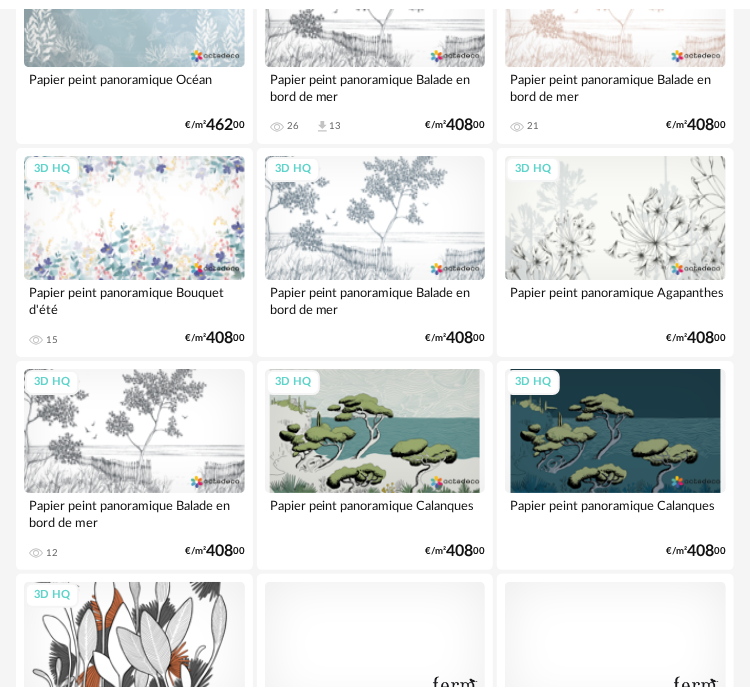 scroll, scrollTop: 0, scrollLeft: 0, axis: both 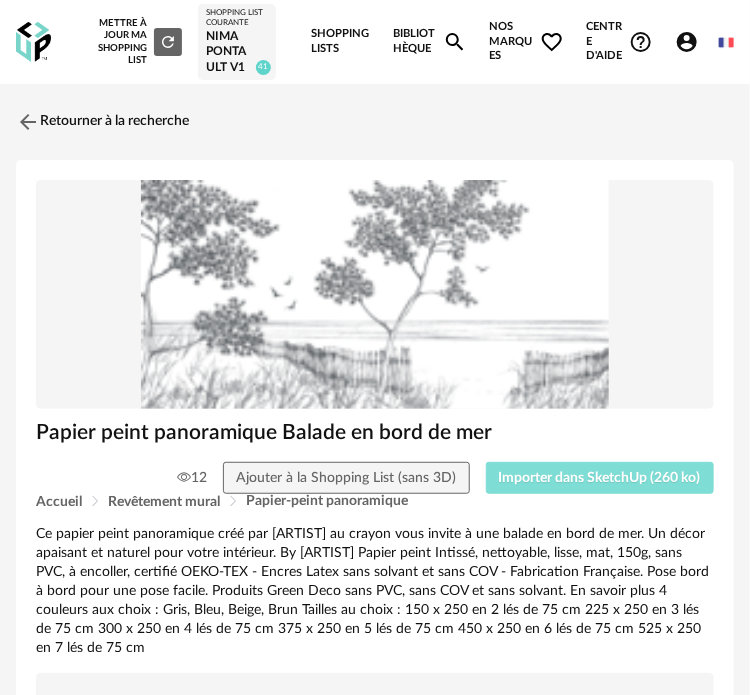 click on "Importer dans SketchUp (260 ko)" at bounding box center (600, 478) 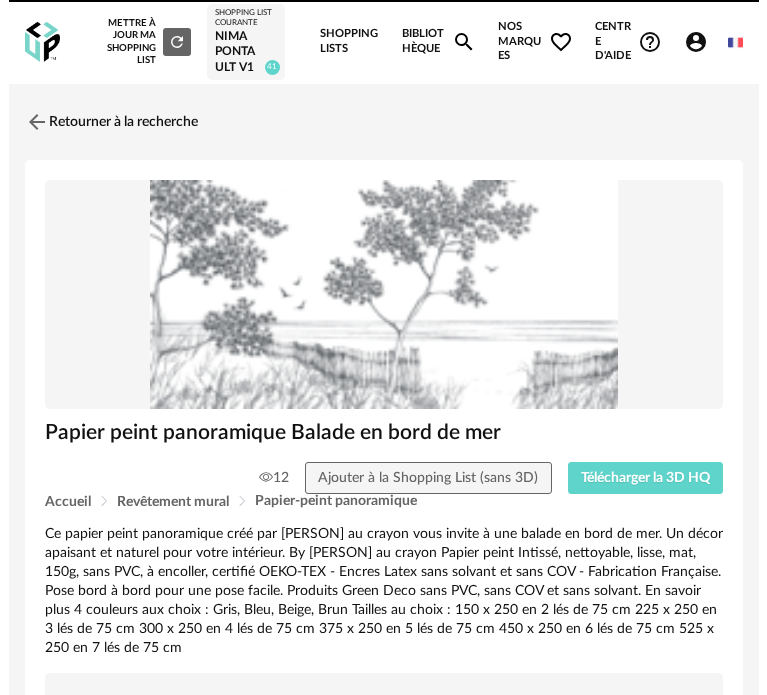 scroll, scrollTop: 0, scrollLeft: 0, axis: both 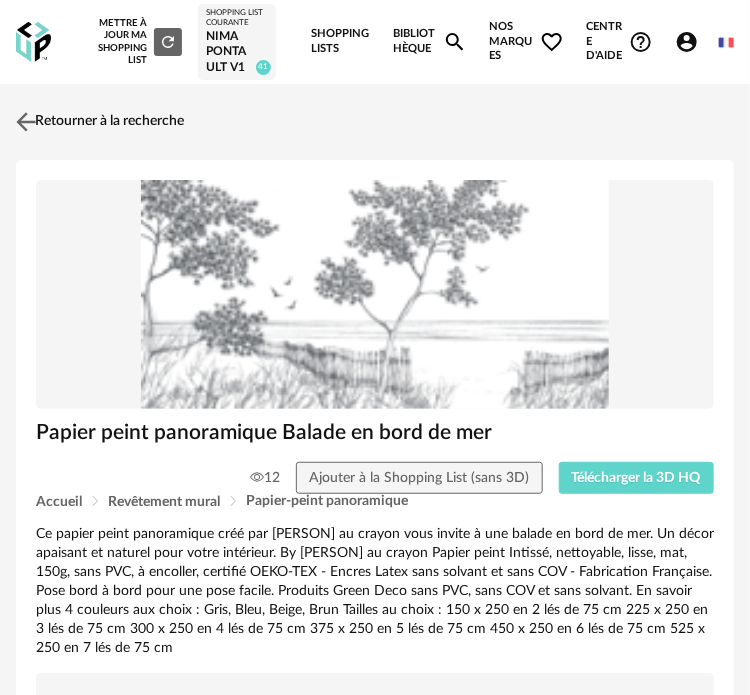 click at bounding box center (26, 121) 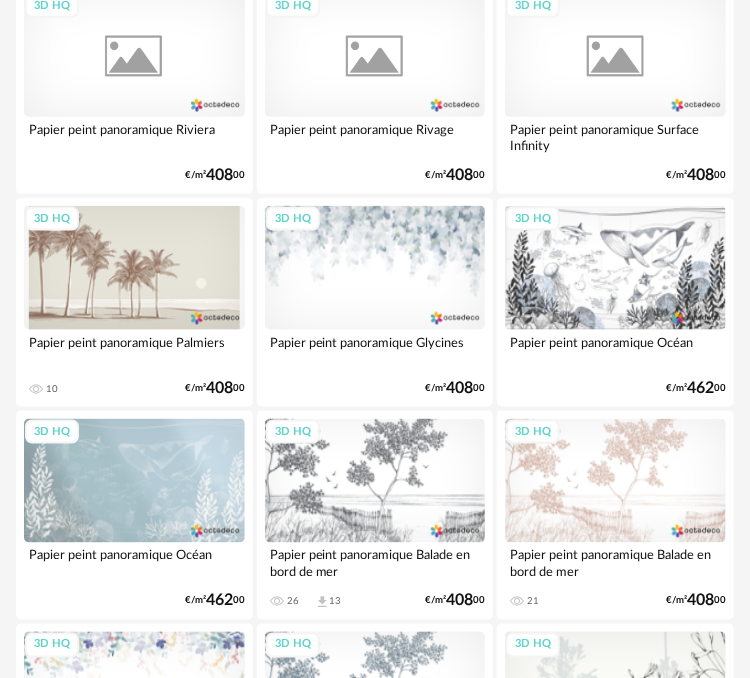 scroll, scrollTop: 4224, scrollLeft: 0, axis: vertical 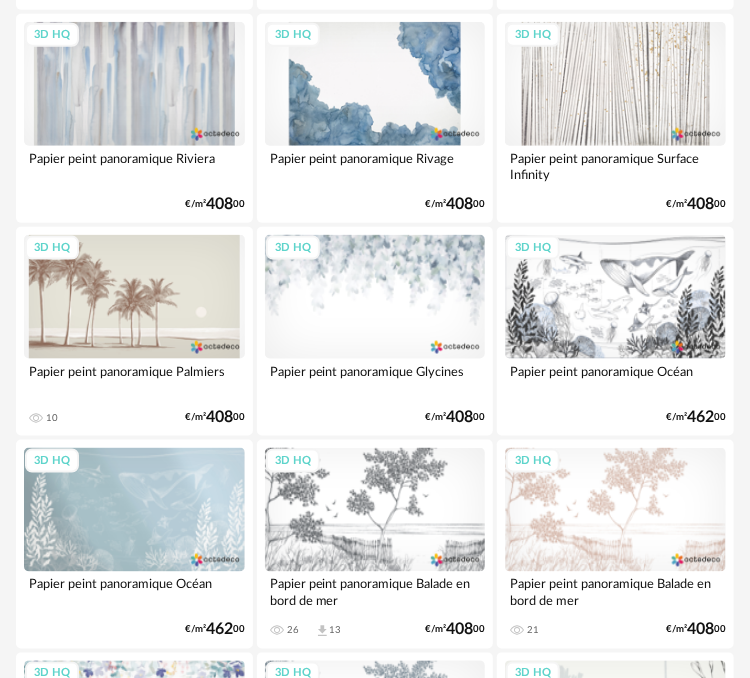 click on "3D HQ" at bounding box center (134, 297) 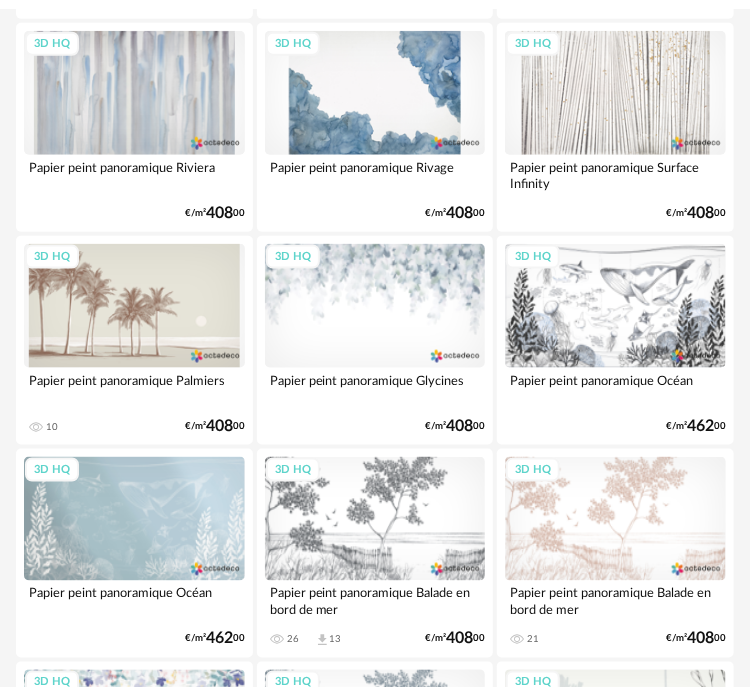 scroll, scrollTop: 0, scrollLeft: 0, axis: both 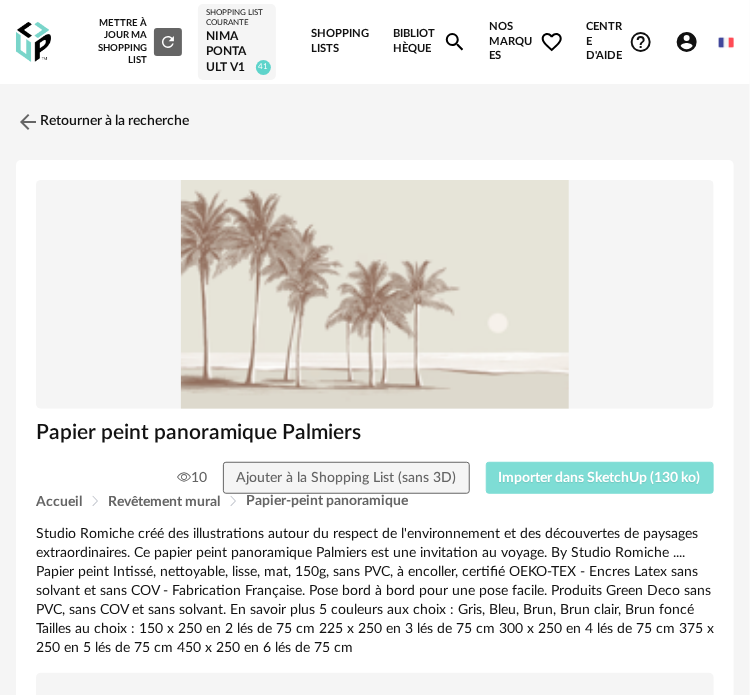 click on "Importer dans SketchUp (130 ko)" at bounding box center [600, 478] 